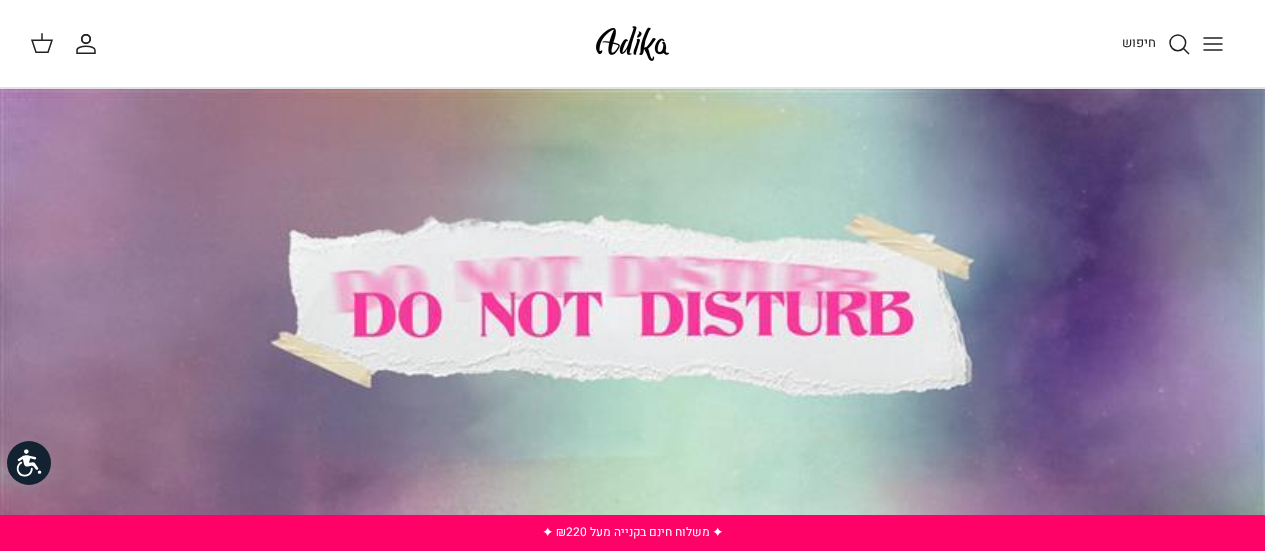 scroll, scrollTop: 0, scrollLeft: 0, axis: both 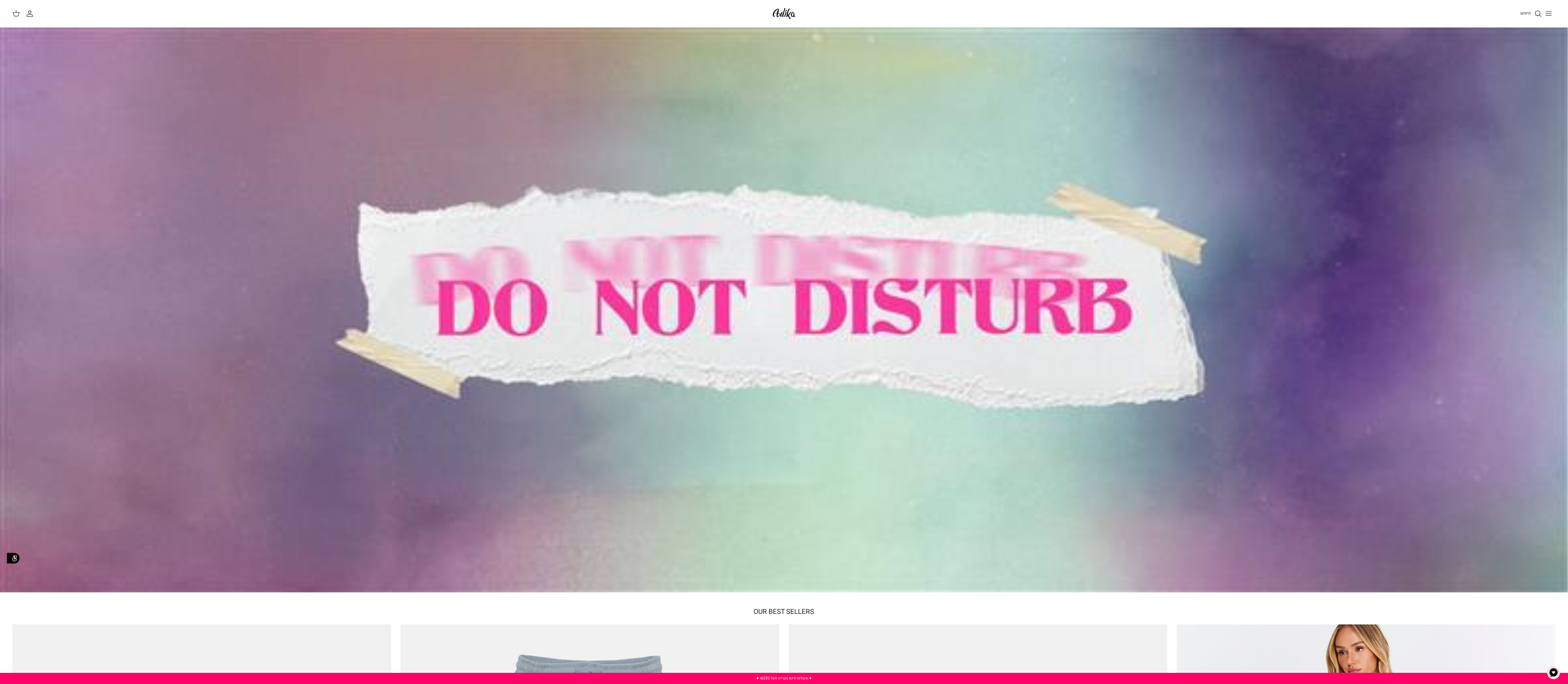click at bounding box center (784, 13) 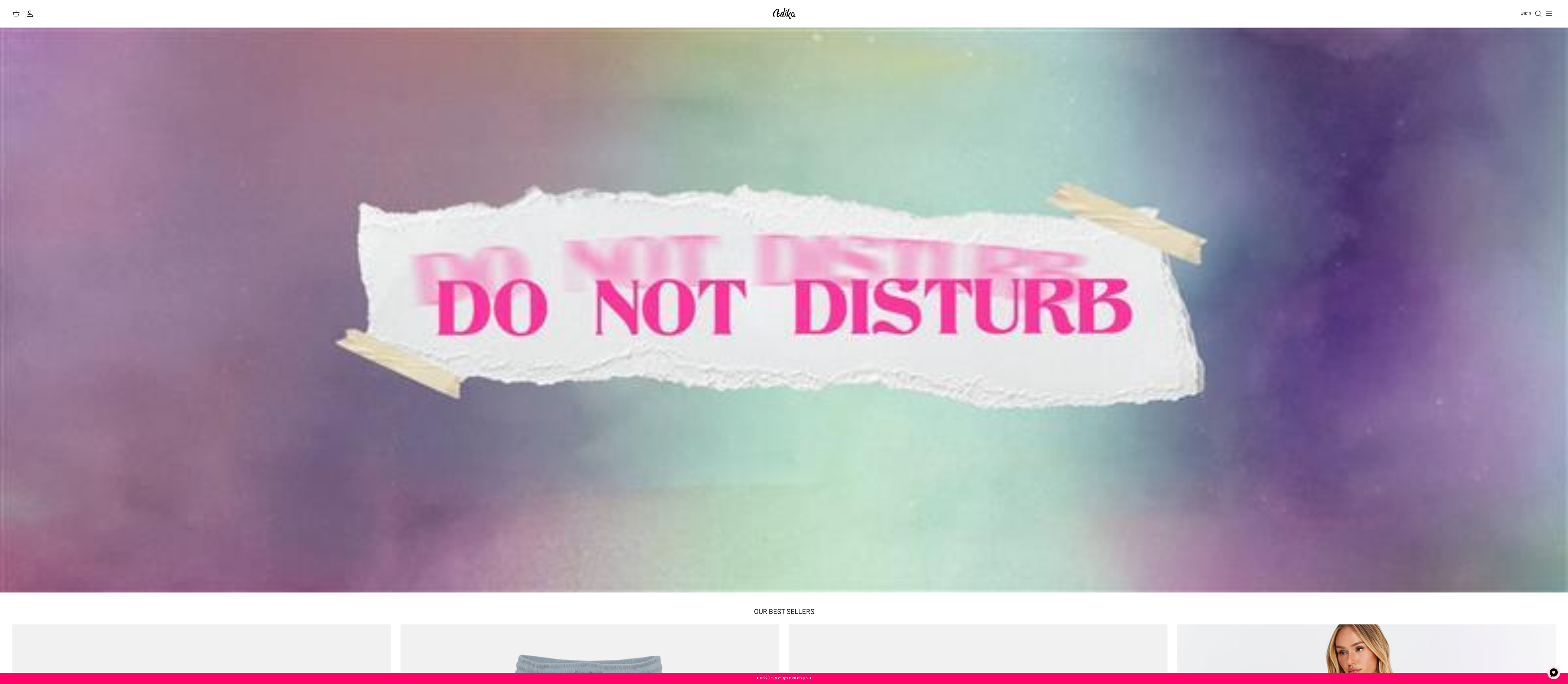 scroll, scrollTop: 0, scrollLeft: 0, axis: both 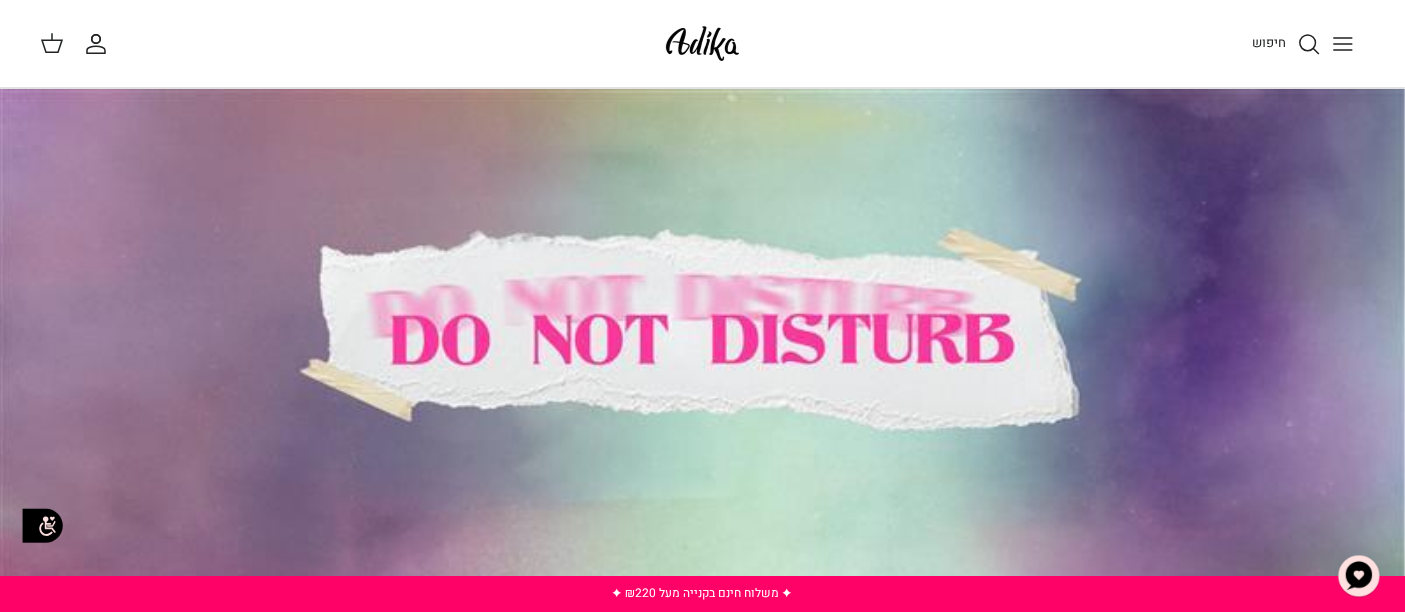 drag, startPoint x: 1504, startPoint y: 25, endPoint x: 1328, endPoint y: 40, distance: 176.63805 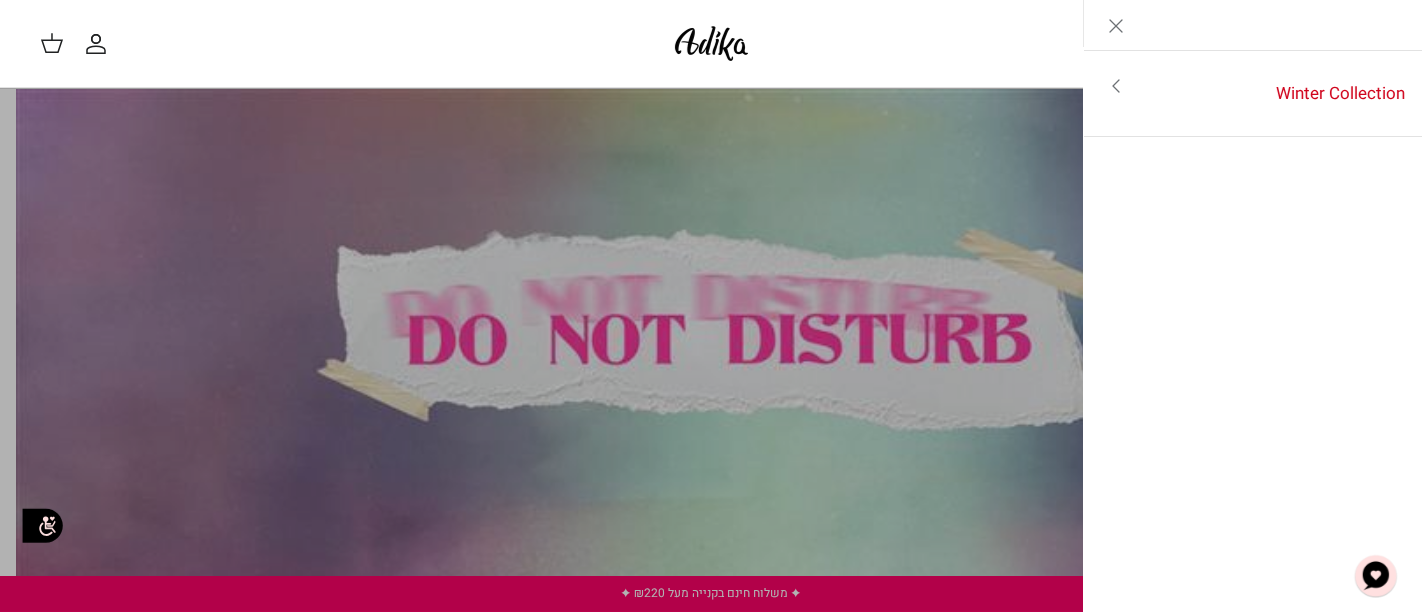 drag, startPoint x: 1114, startPoint y: 19, endPoint x: 1328, endPoint y: 43, distance: 215.34158 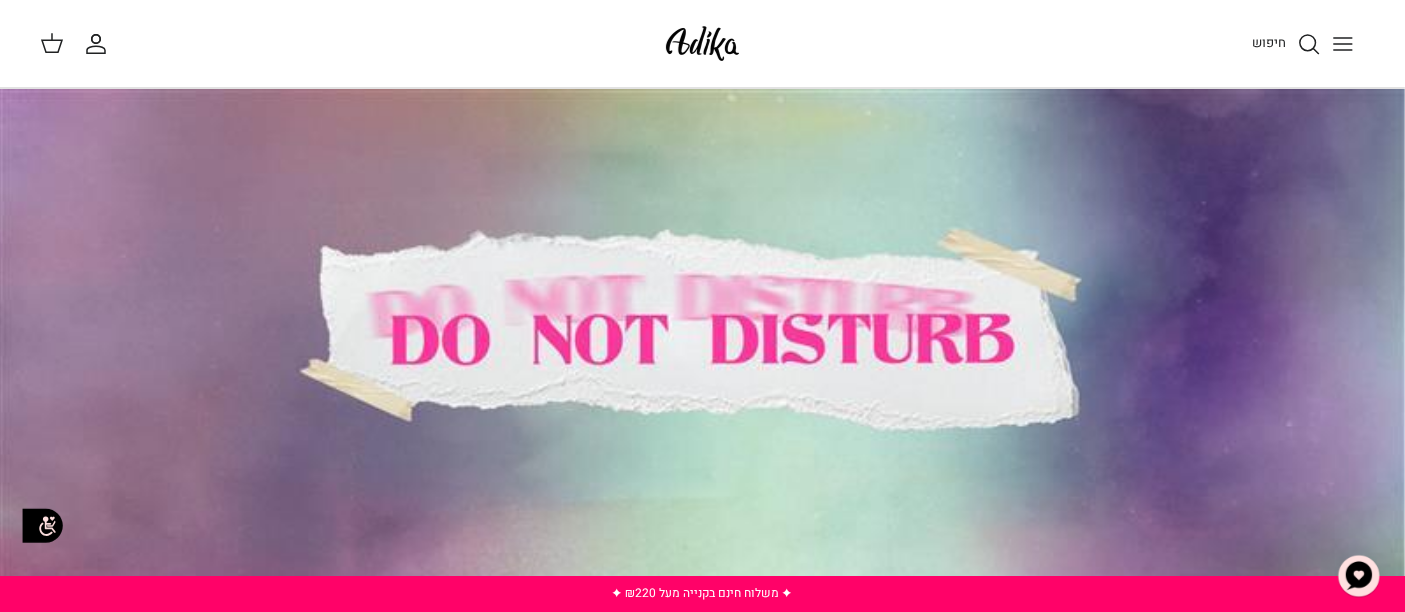 click 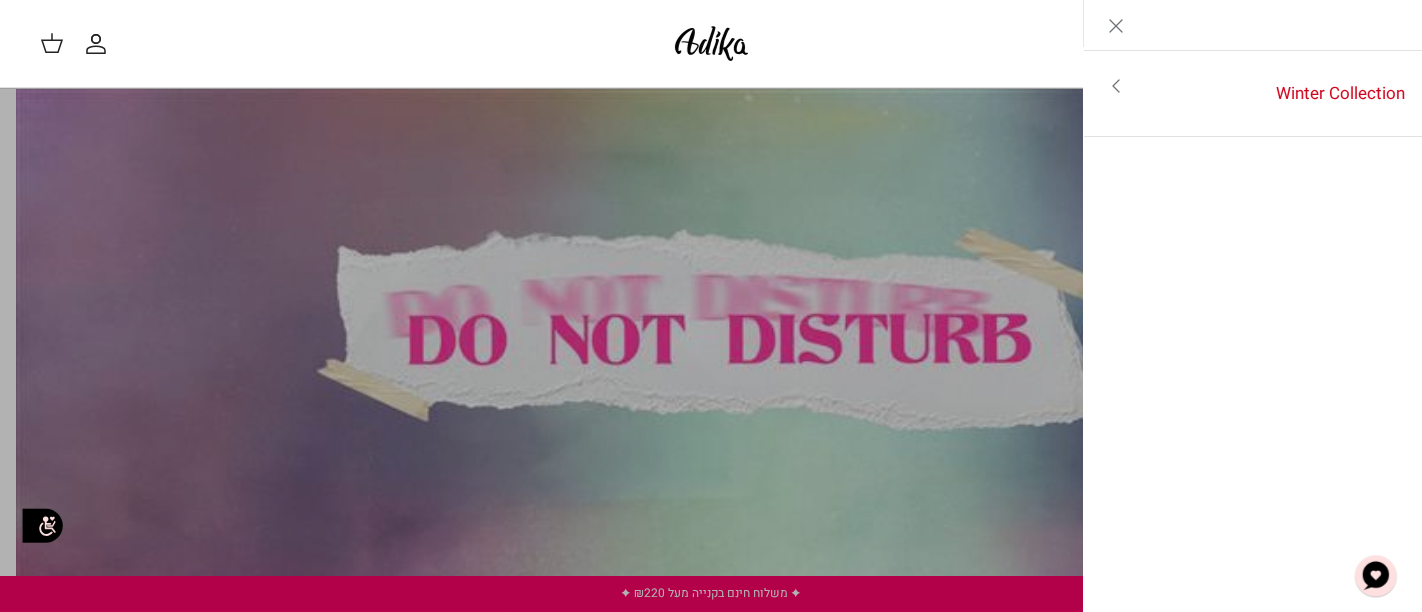 click on "חיפוש" at bounding box center [1078, 44] 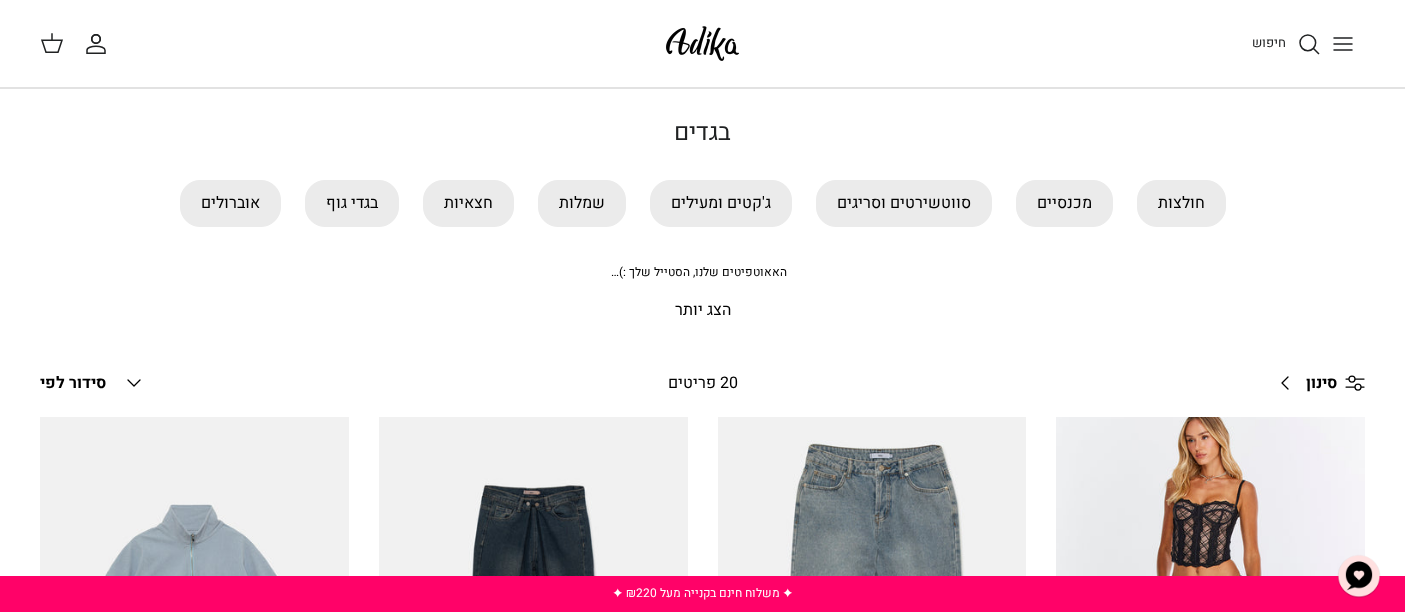 scroll, scrollTop: 0, scrollLeft: 0, axis: both 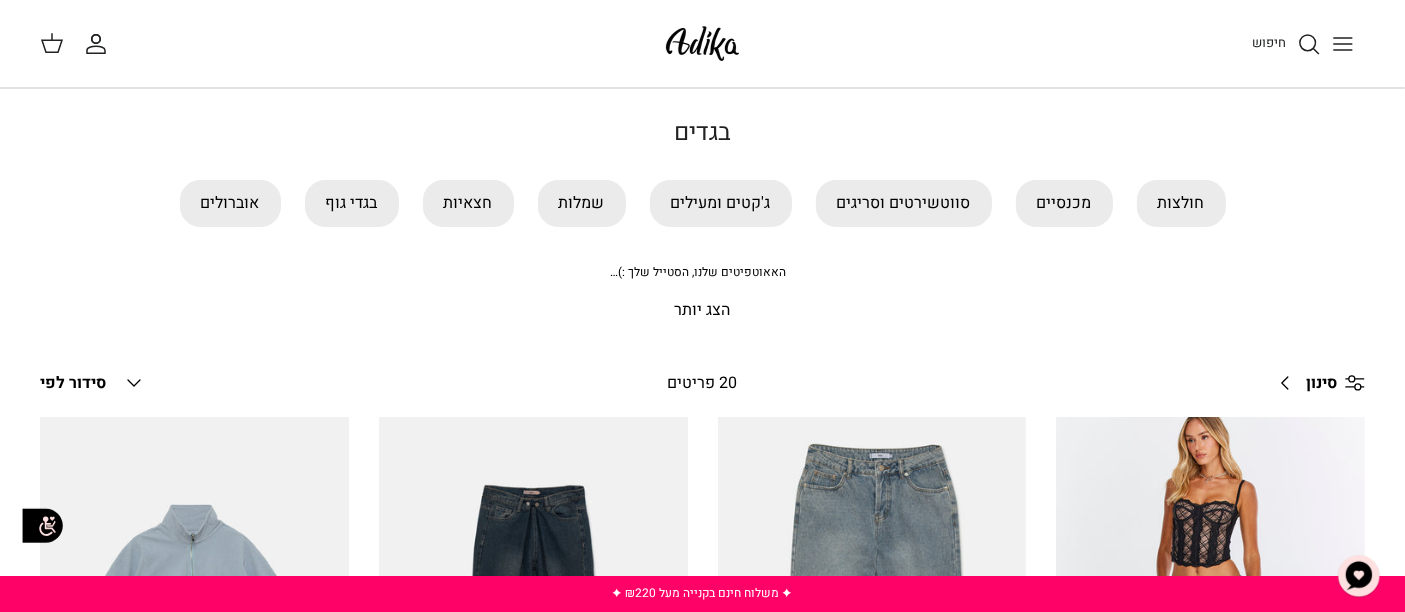 drag, startPoint x: 1186, startPoint y: 212, endPoint x: 1176, endPoint y: 229, distance: 19.723083 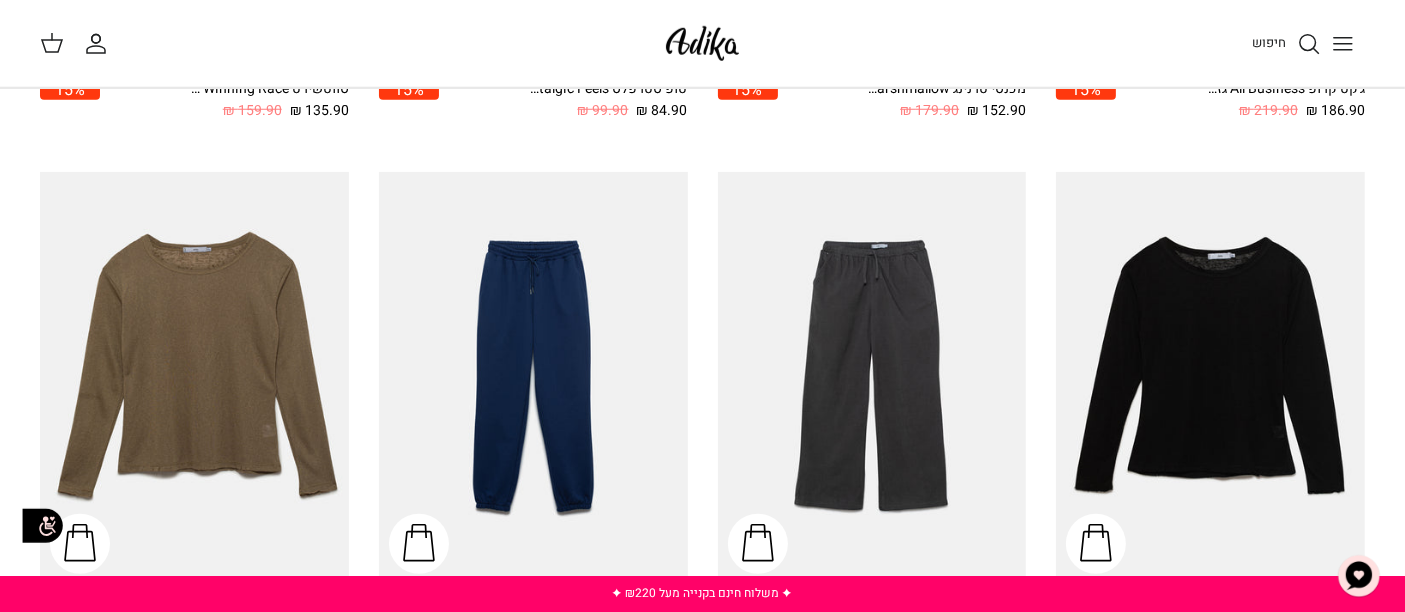 scroll, scrollTop: 1777, scrollLeft: 0, axis: vertical 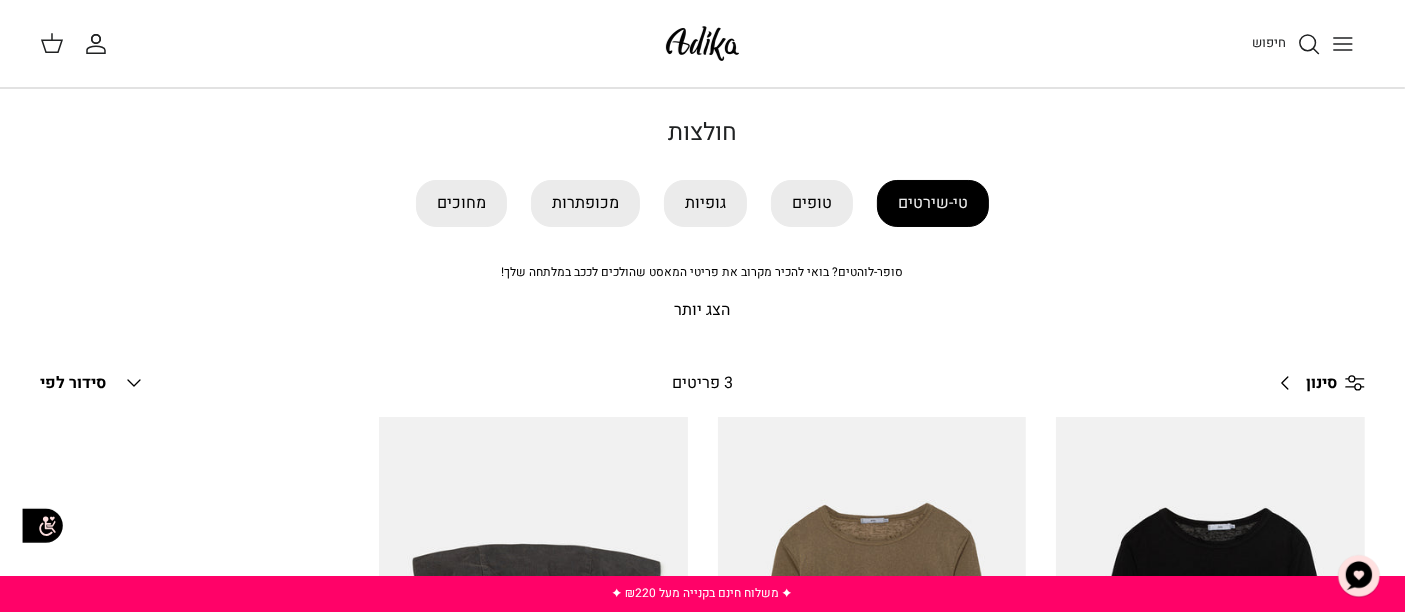 click on "טי-שירטים" at bounding box center [933, 203] 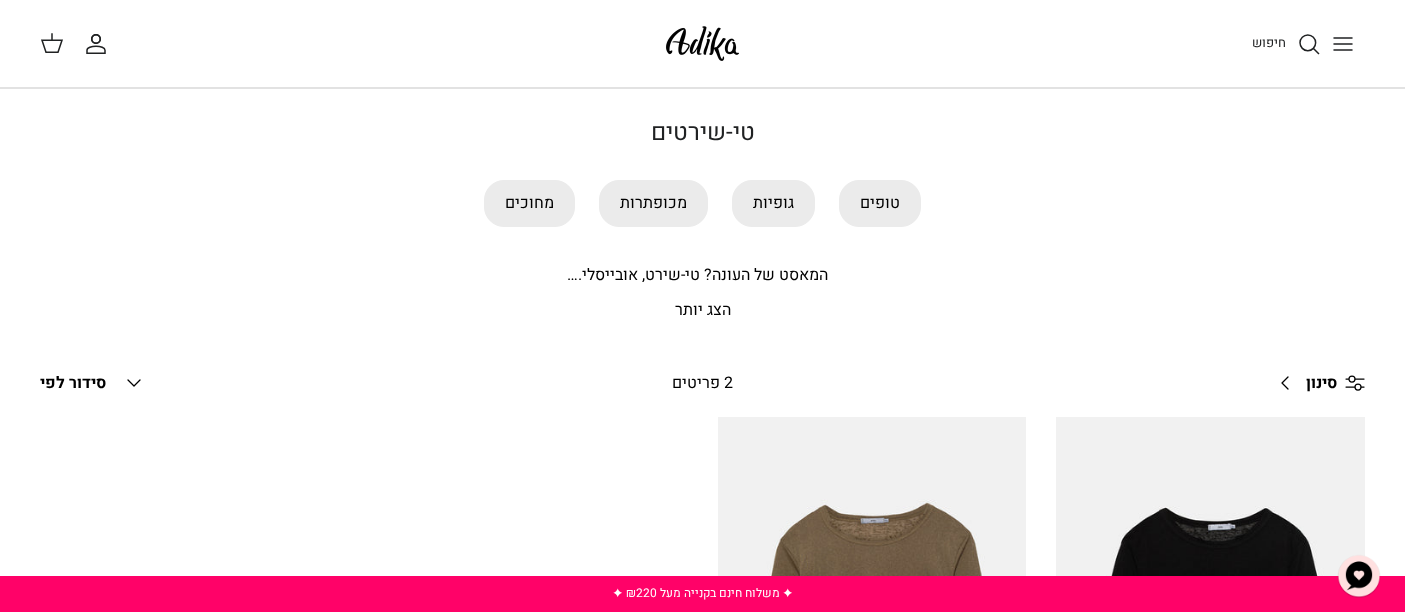 scroll, scrollTop: 0, scrollLeft: 0, axis: both 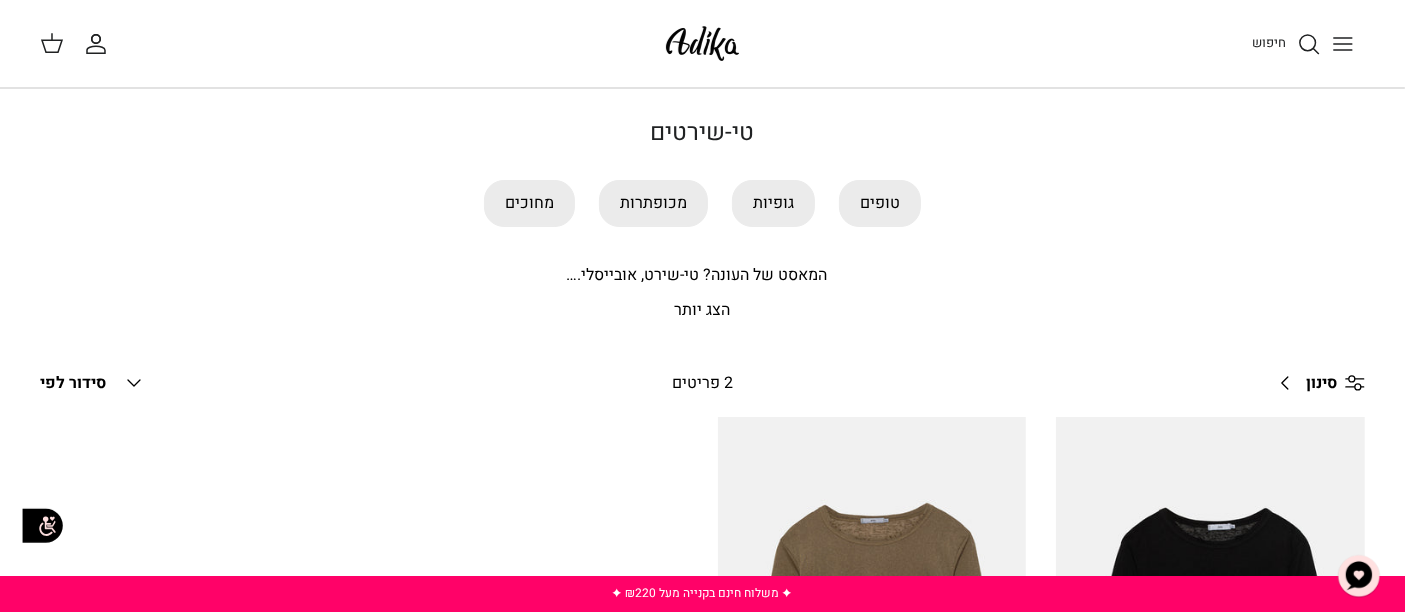 click 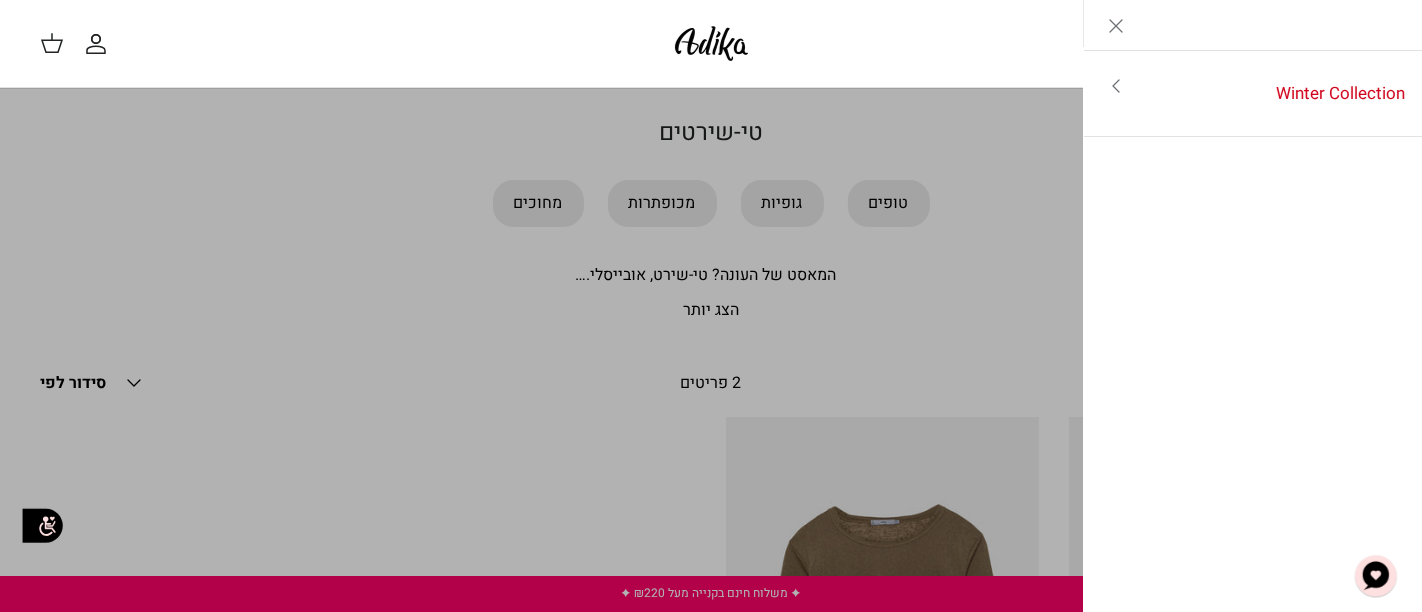 click 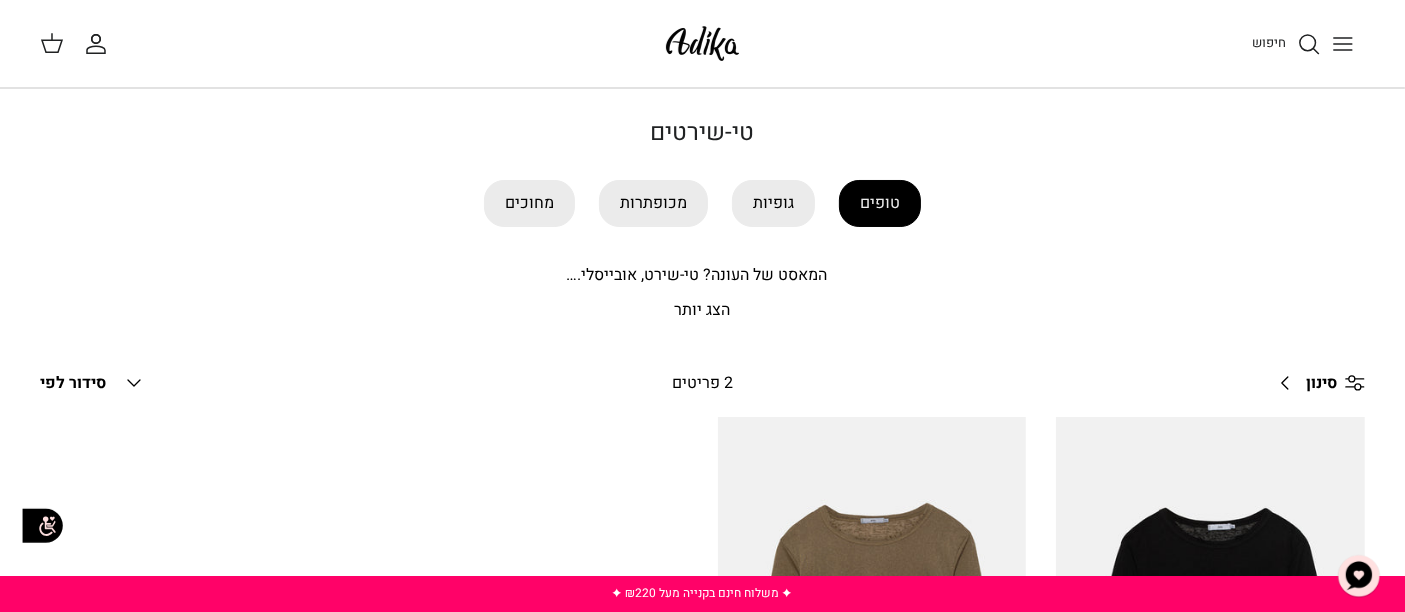 click on "טופים" at bounding box center (880, 203) 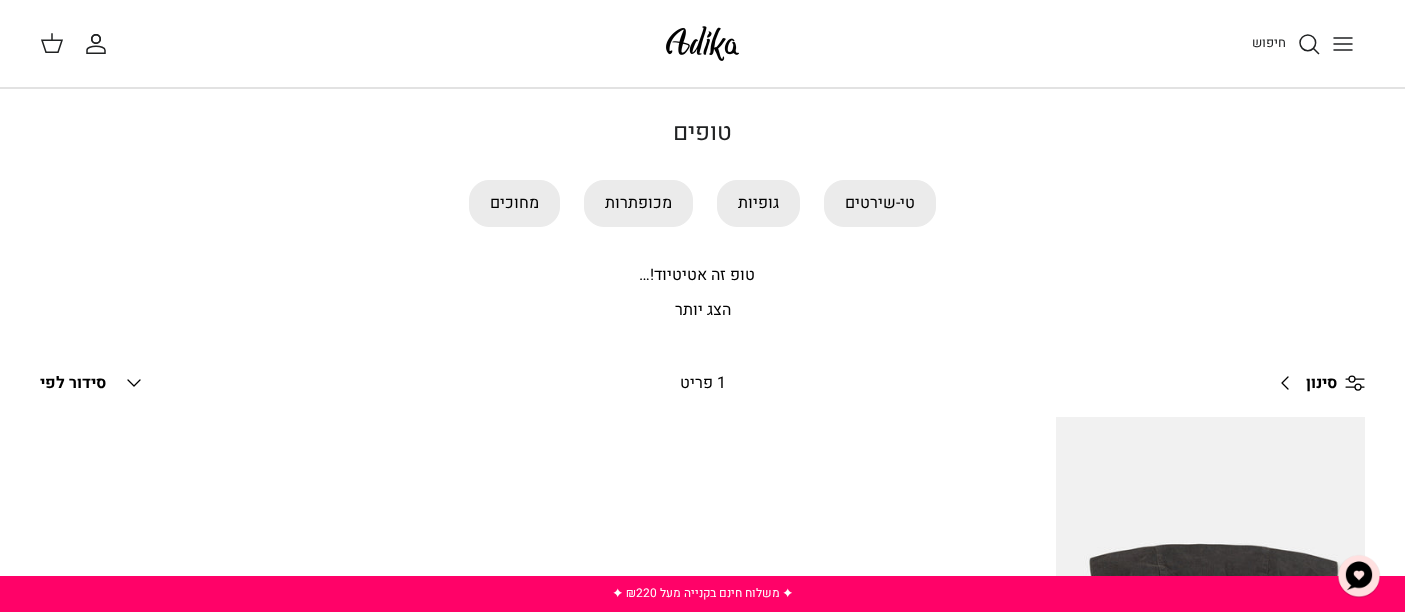 scroll, scrollTop: 0, scrollLeft: 0, axis: both 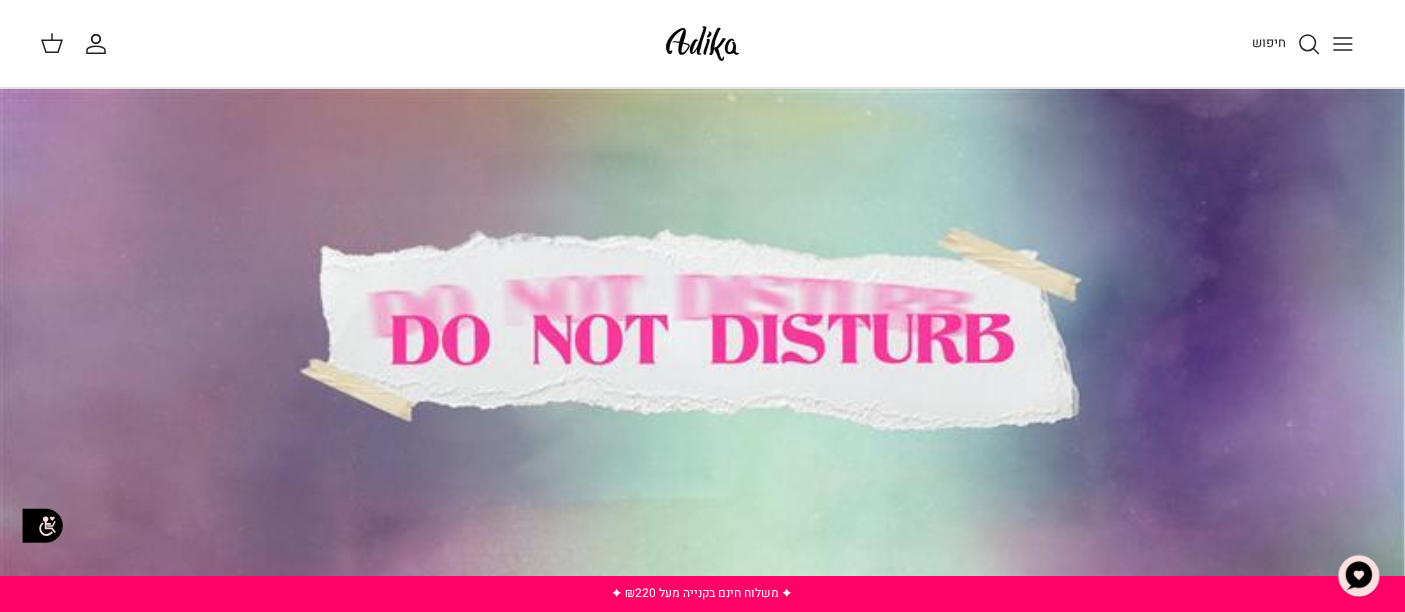 click on "חיפוש" at bounding box center [1269, 42] 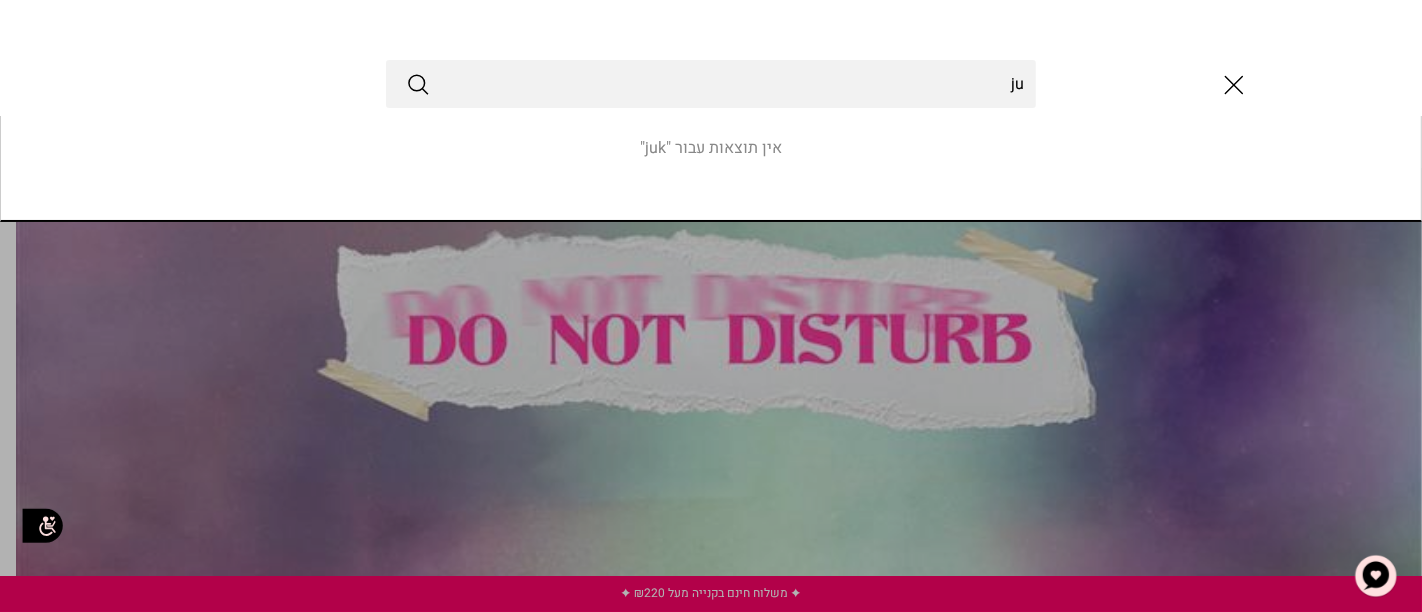 type on "j" 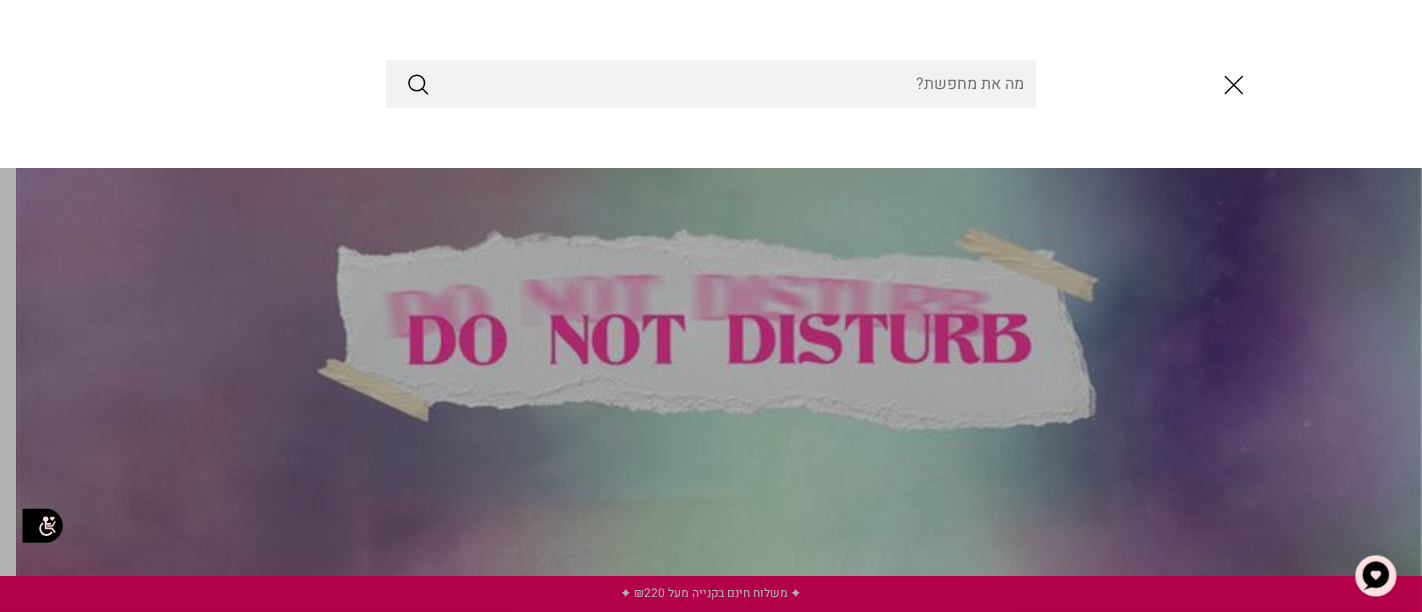 click at bounding box center [711, 84] 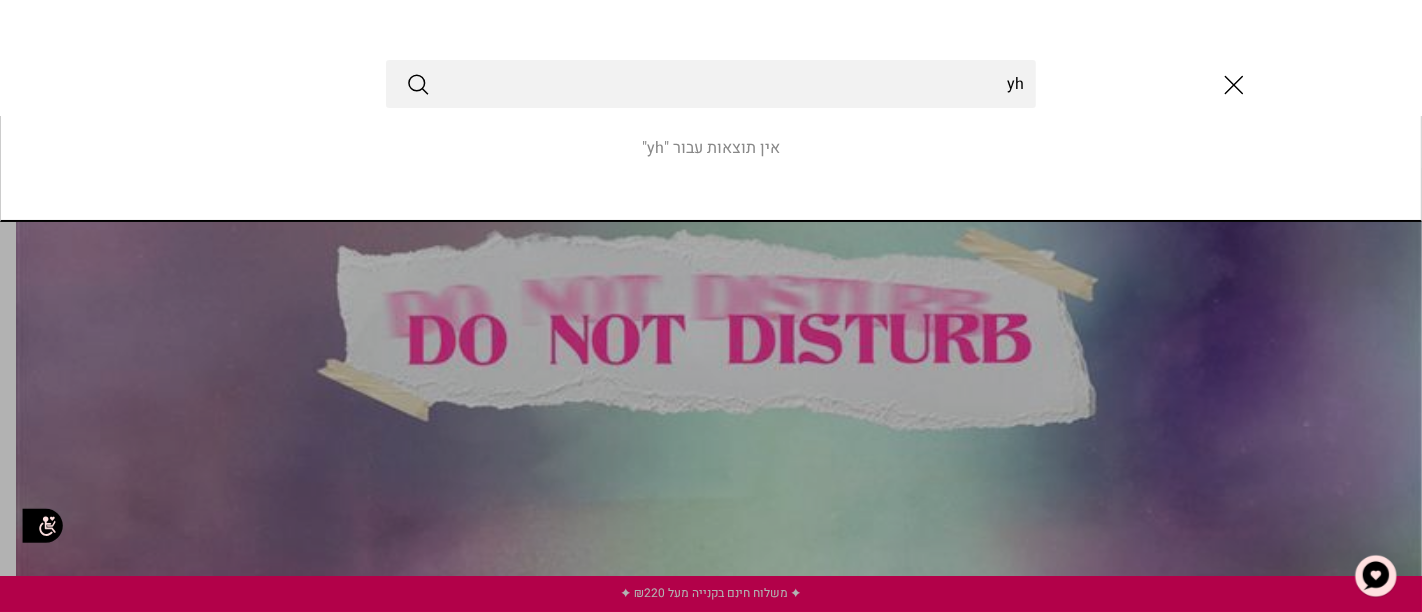 type on "y" 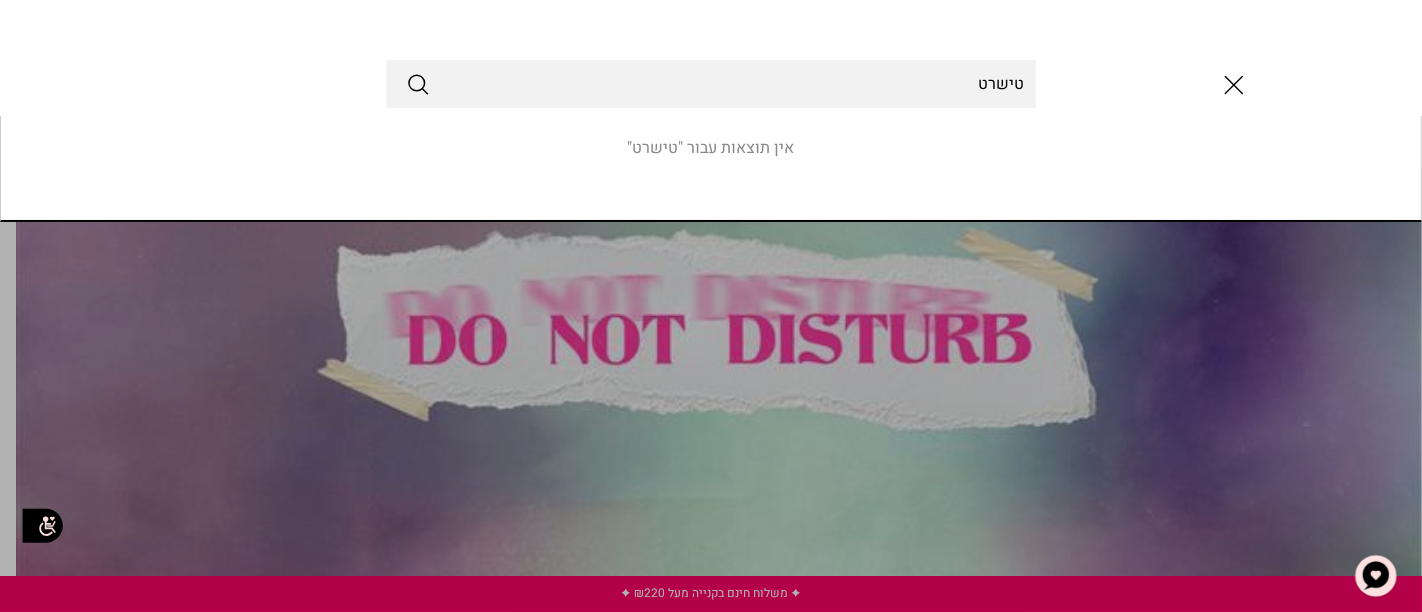 type on "טישרט" 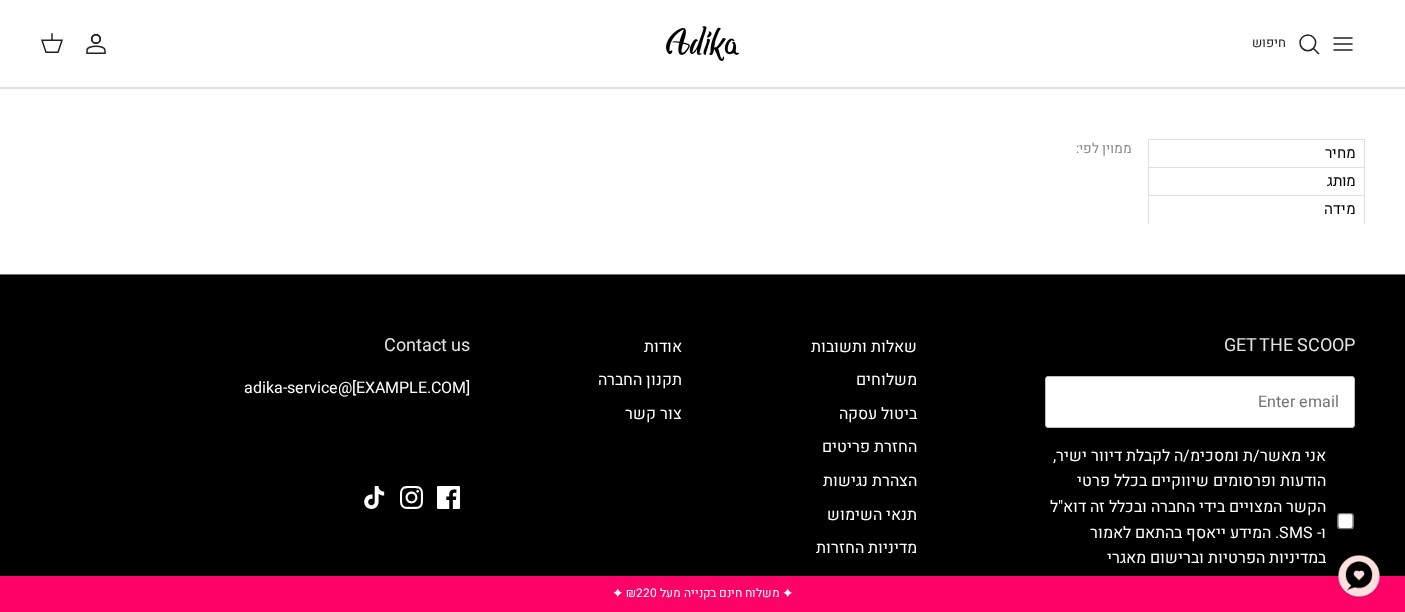 scroll, scrollTop: 0, scrollLeft: 0, axis: both 